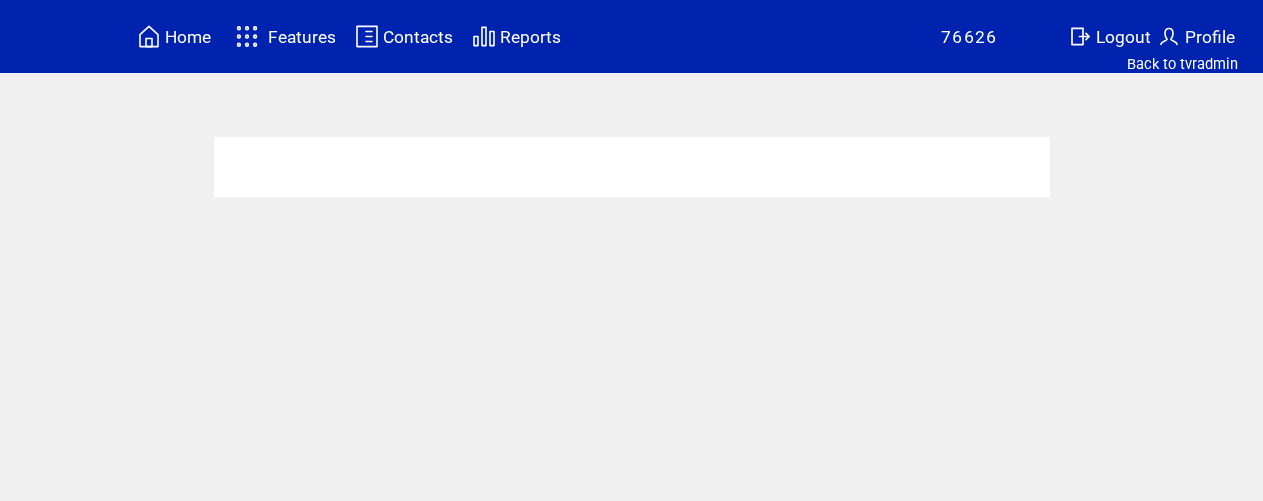 scroll, scrollTop: 0, scrollLeft: 0, axis: both 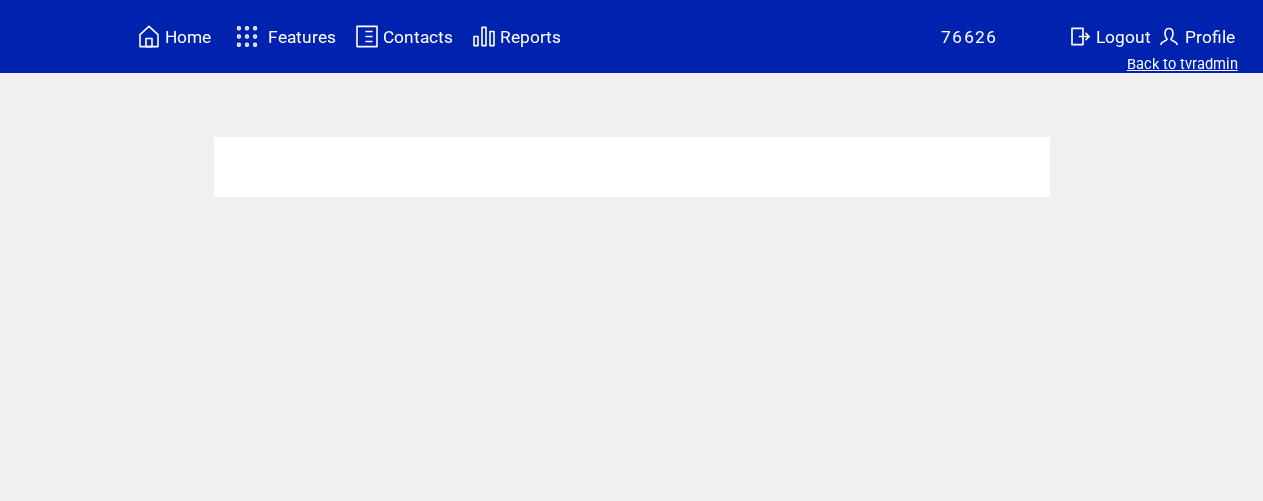 click on "Back to tvradmin" at bounding box center (1182, 64) 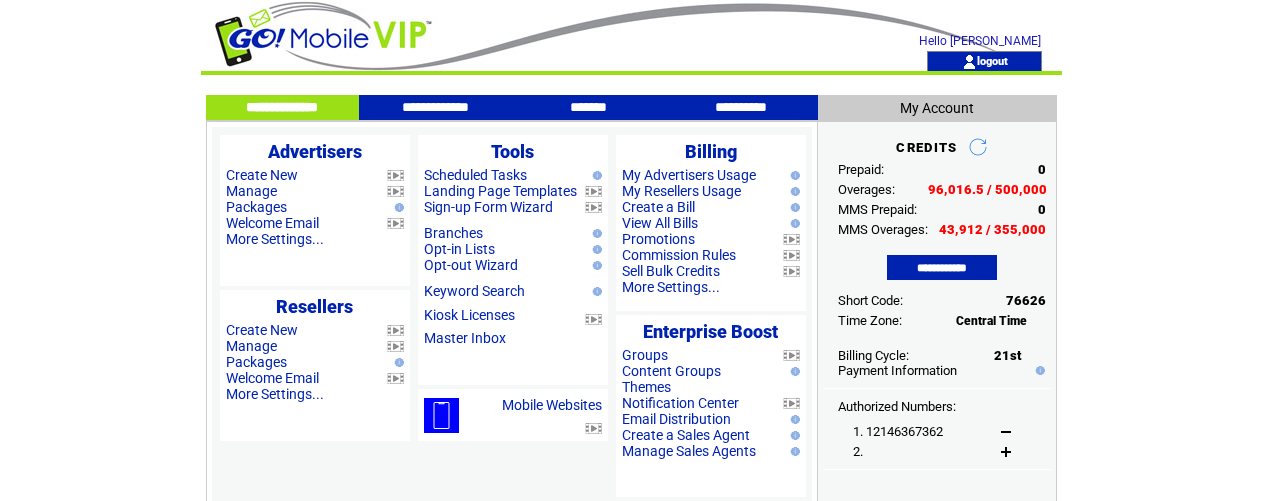 scroll, scrollTop: 0, scrollLeft: 0, axis: both 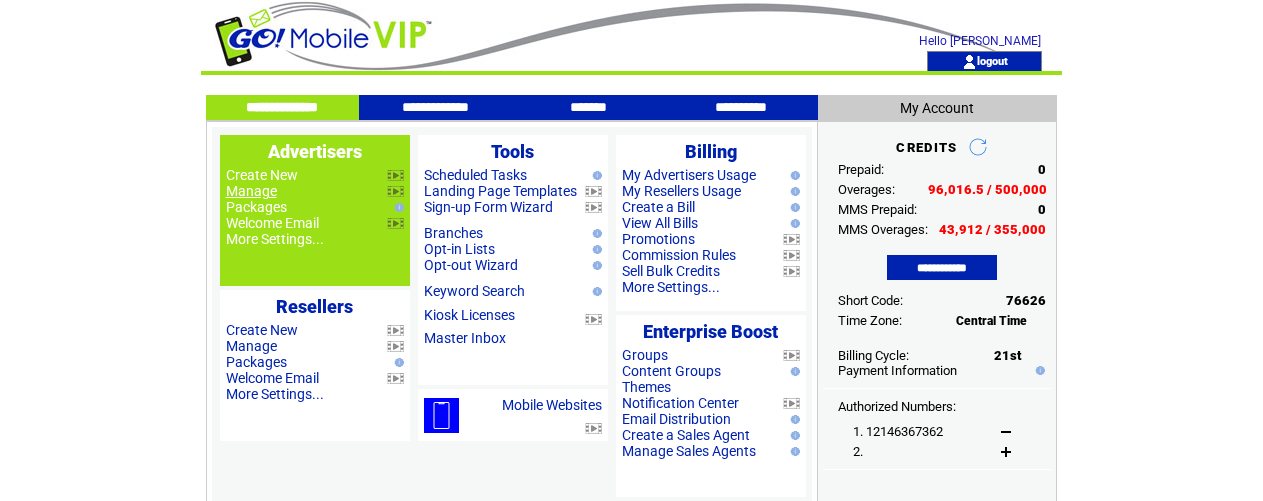 click on "Manage" at bounding box center (251, 191) 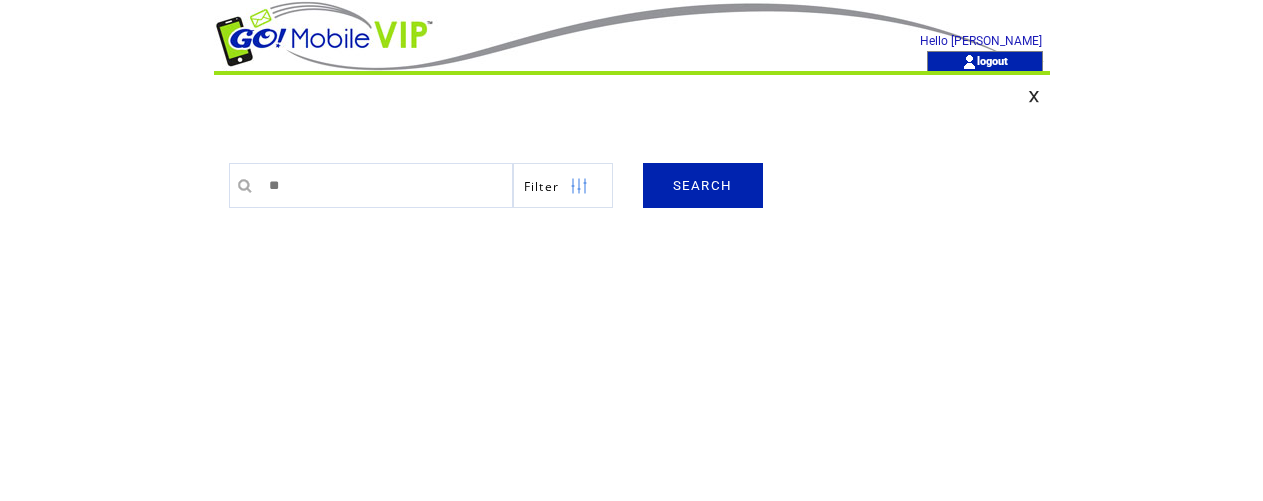 scroll, scrollTop: 0, scrollLeft: 0, axis: both 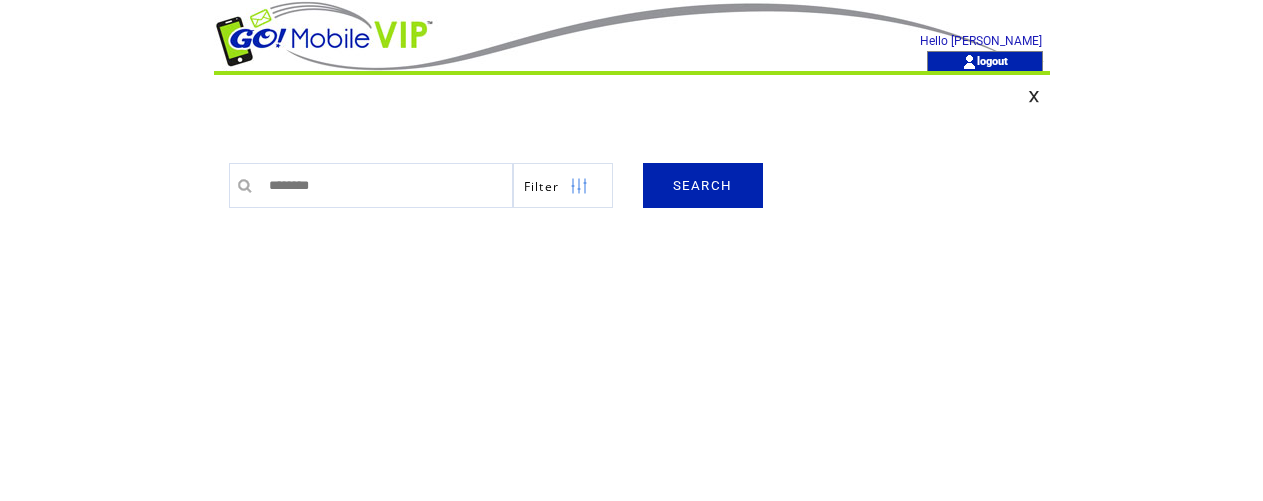 click on "SEARCH" at bounding box center [703, 185] 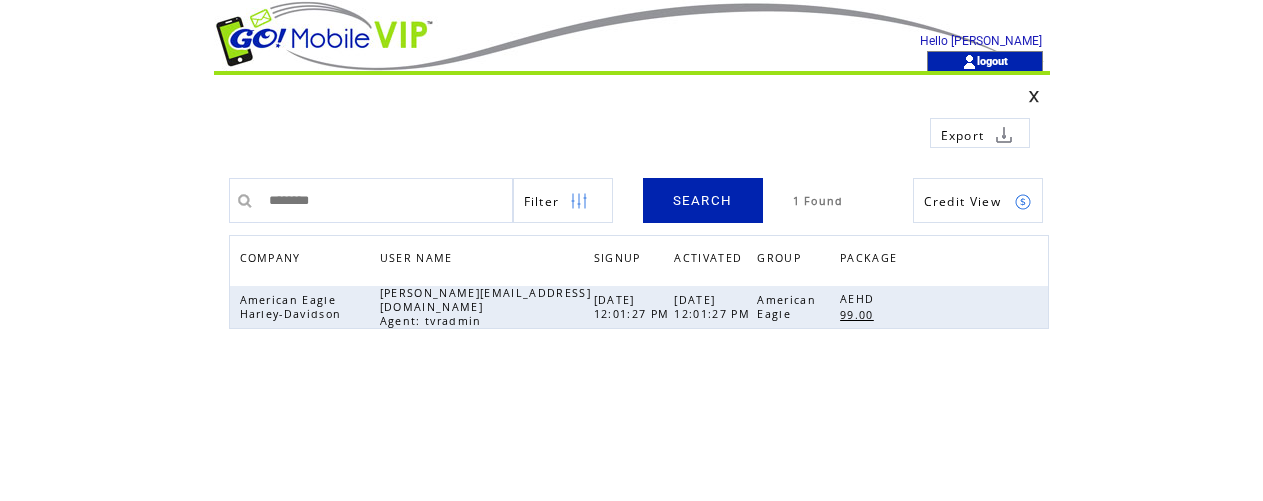 scroll, scrollTop: 0, scrollLeft: 0, axis: both 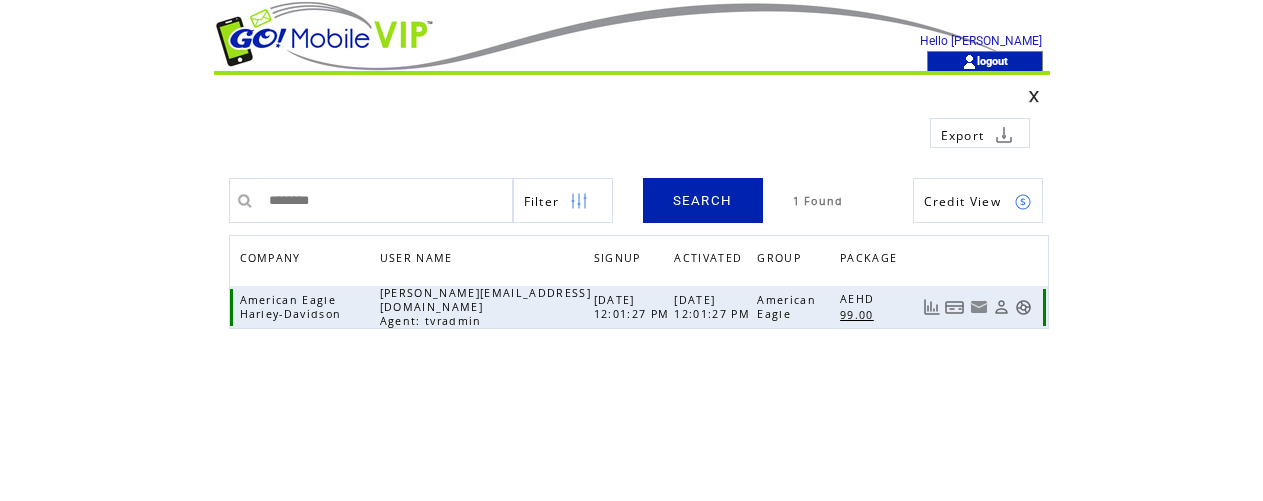 click at bounding box center [1023, 307] 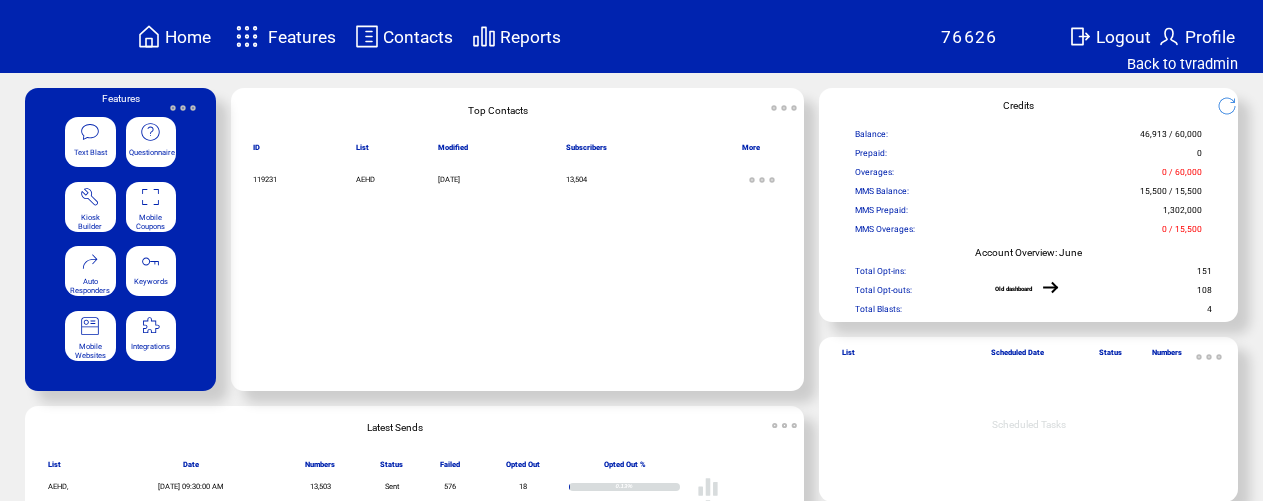 scroll, scrollTop: 0, scrollLeft: 0, axis: both 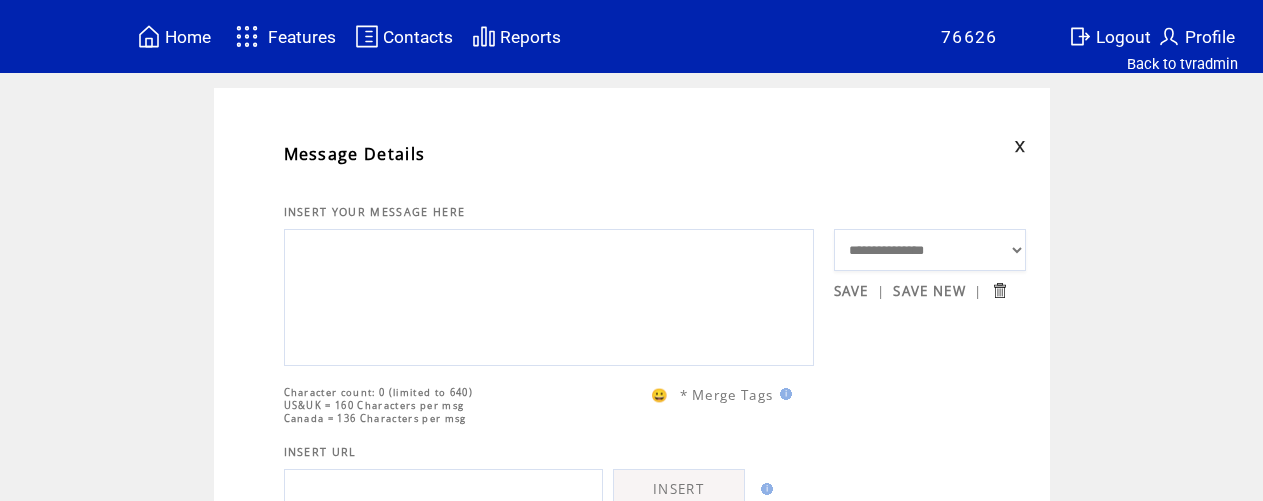 click at bounding box center (549, 295) 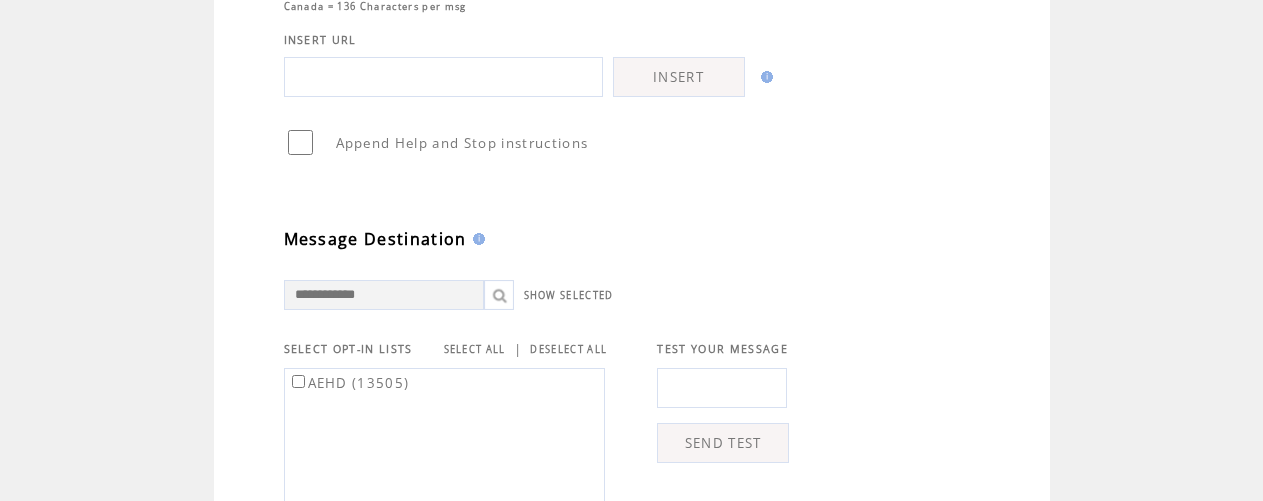 scroll, scrollTop: 420, scrollLeft: 0, axis: vertical 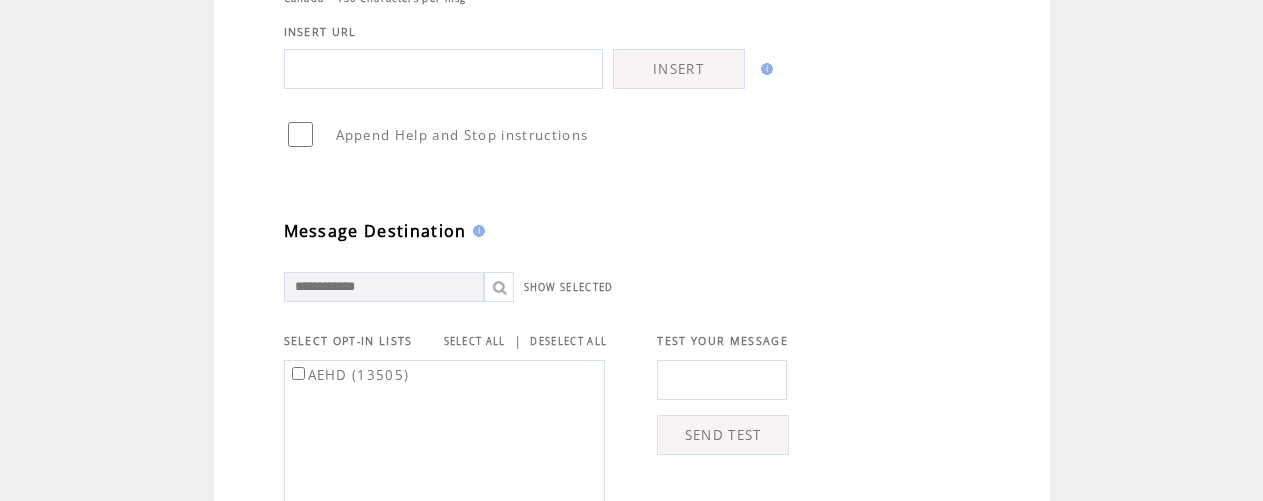type on "**********" 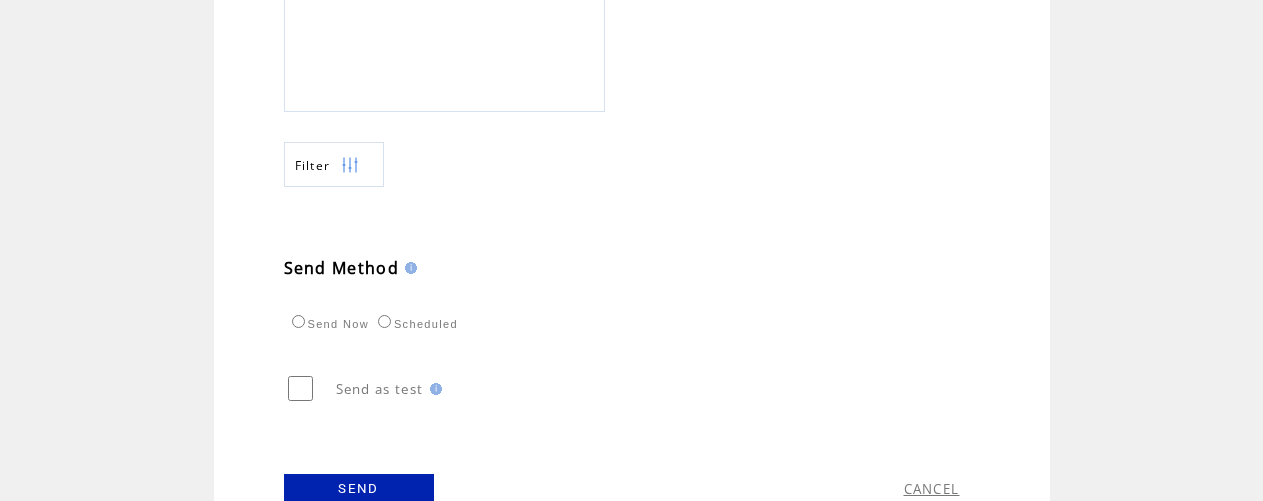 scroll, scrollTop: 982, scrollLeft: 0, axis: vertical 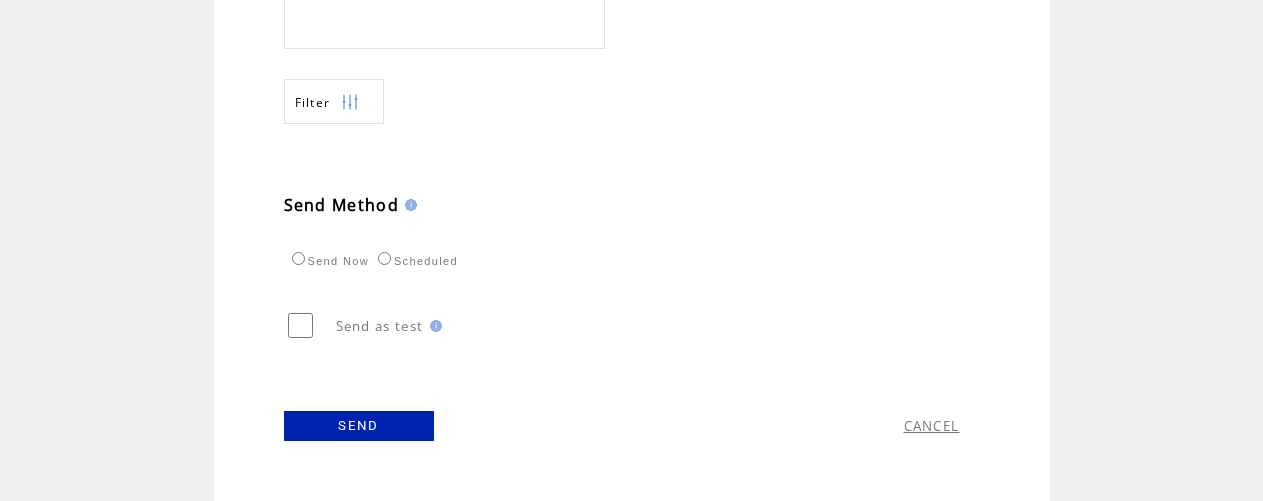 click on "SEND" at bounding box center [359, 426] 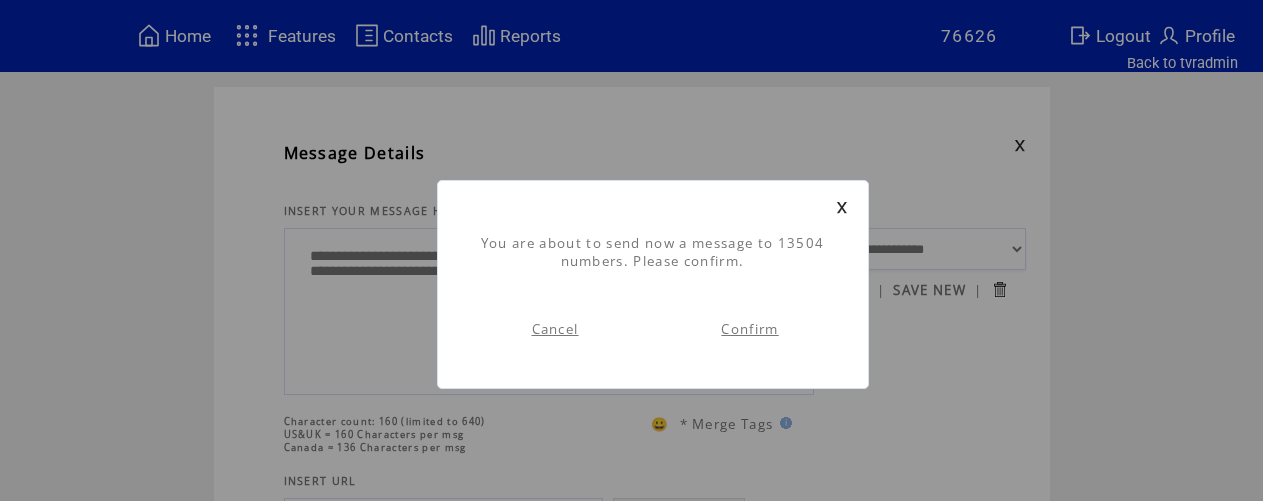 scroll, scrollTop: 0, scrollLeft: 0, axis: both 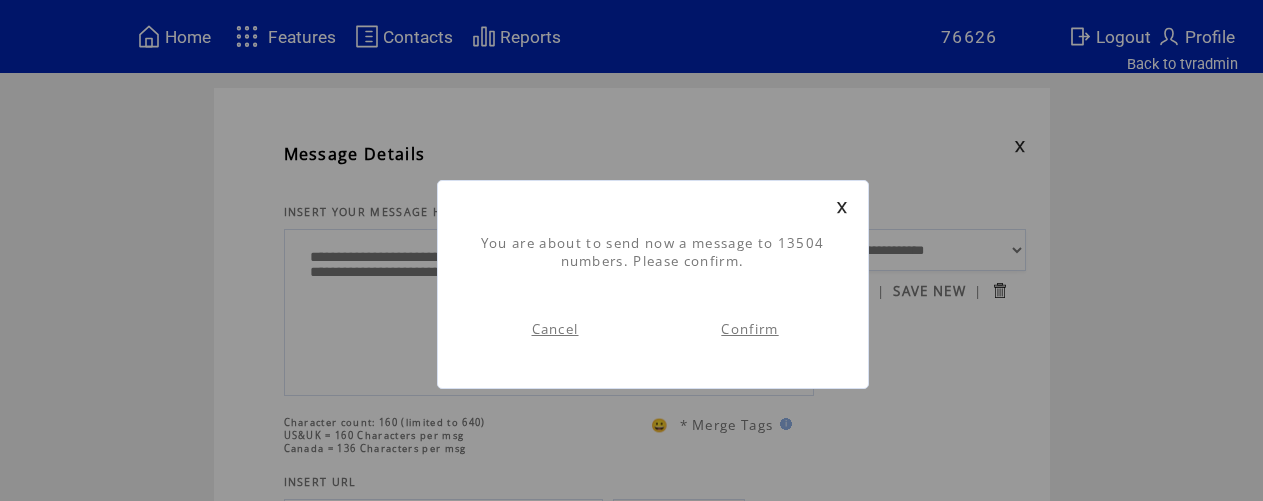 click on "Confirm" at bounding box center (749, 329) 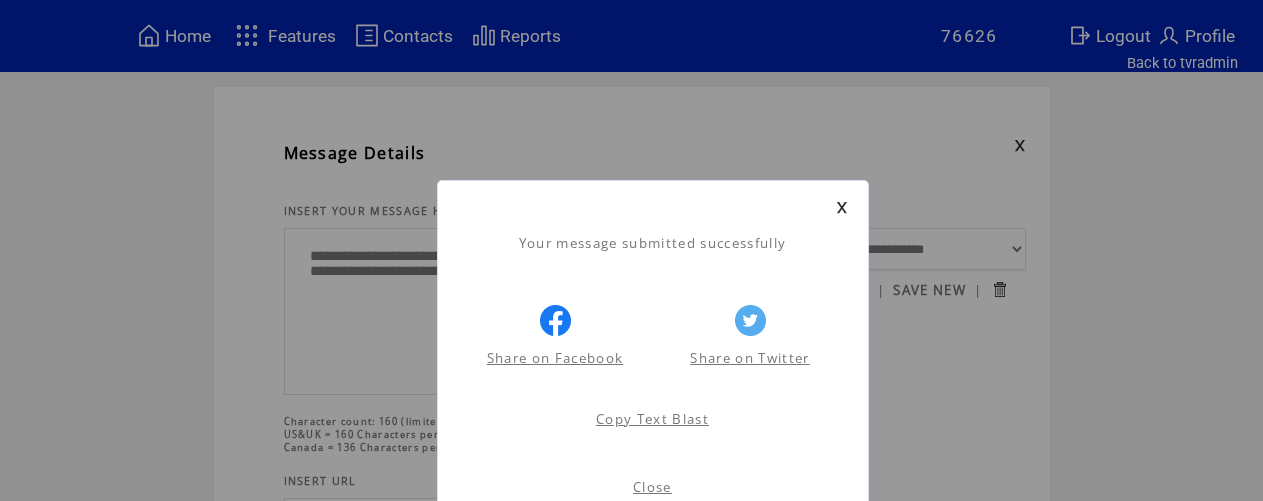 scroll, scrollTop: 1, scrollLeft: 0, axis: vertical 